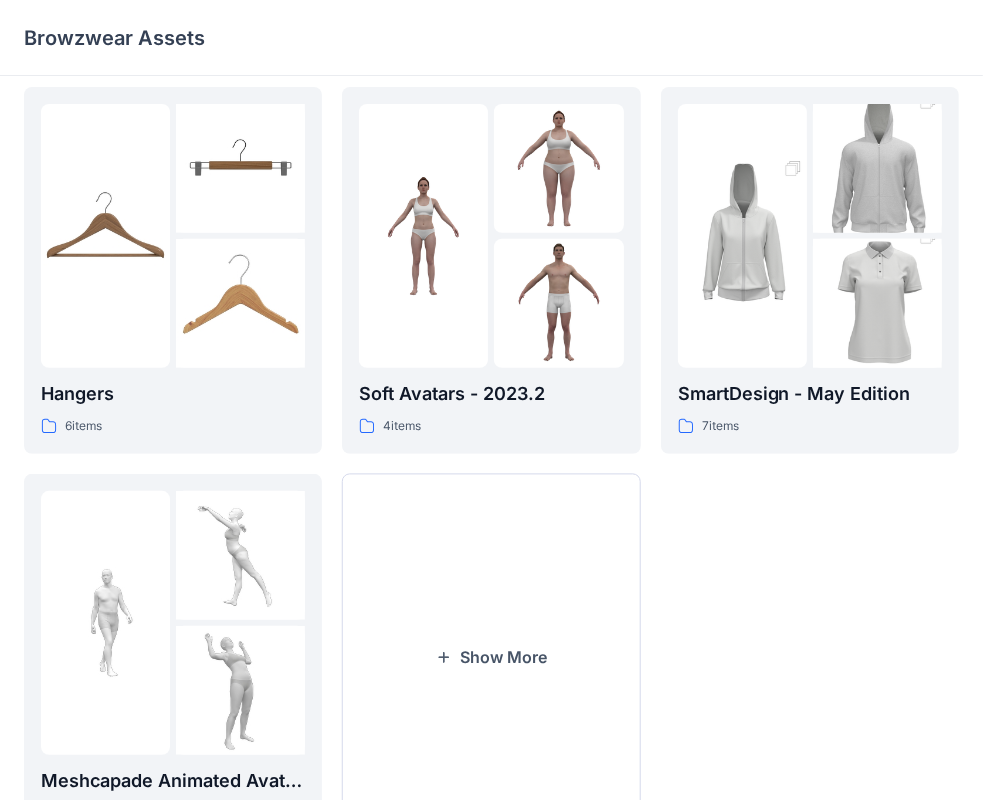 scroll, scrollTop: 496, scrollLeft: 0, axis: vertical 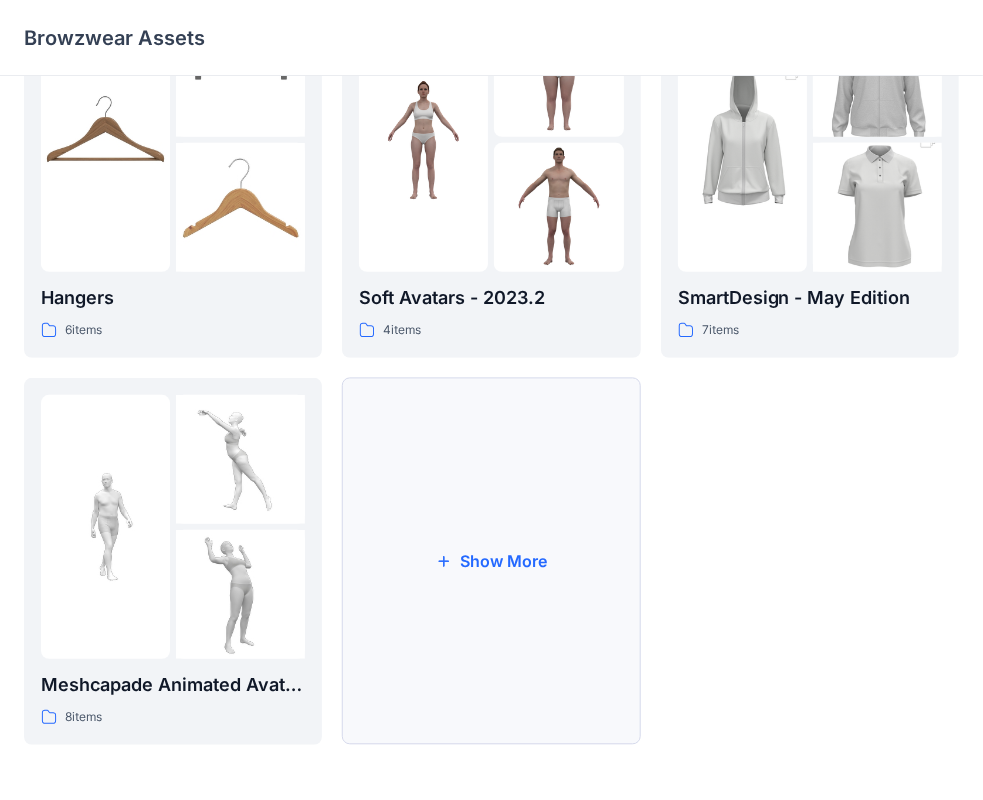 click on "Show More" at bounding box center (491, 561) 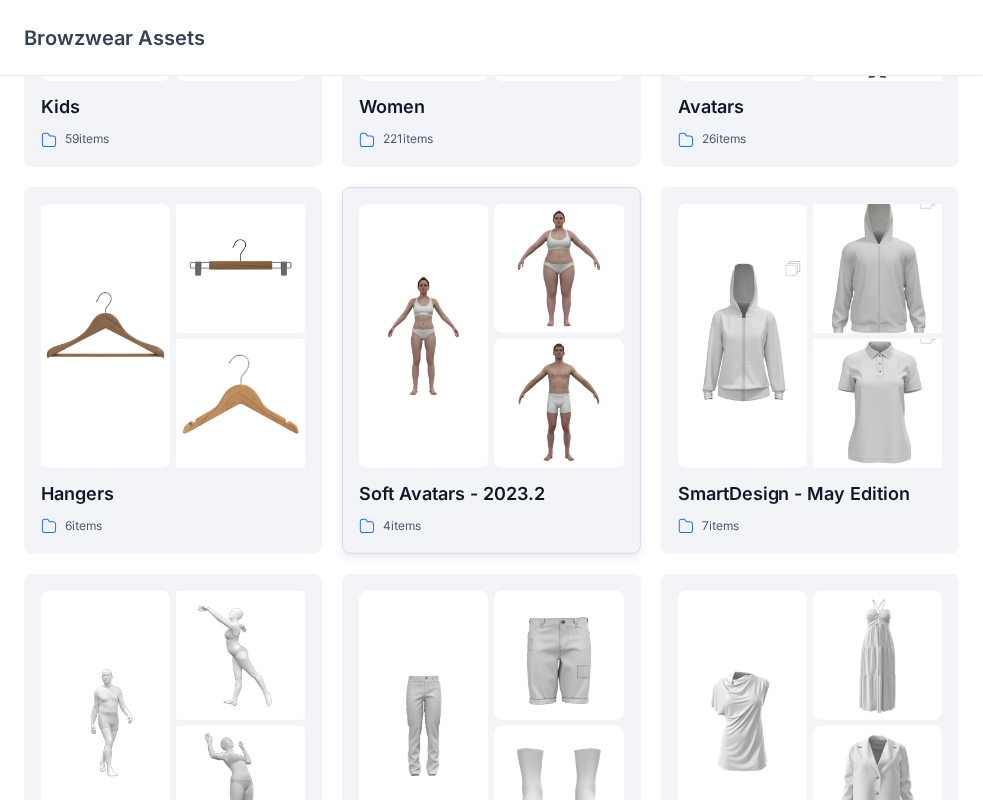 scroll, scrollTop: 0, scrollLeft: 0, axis: both 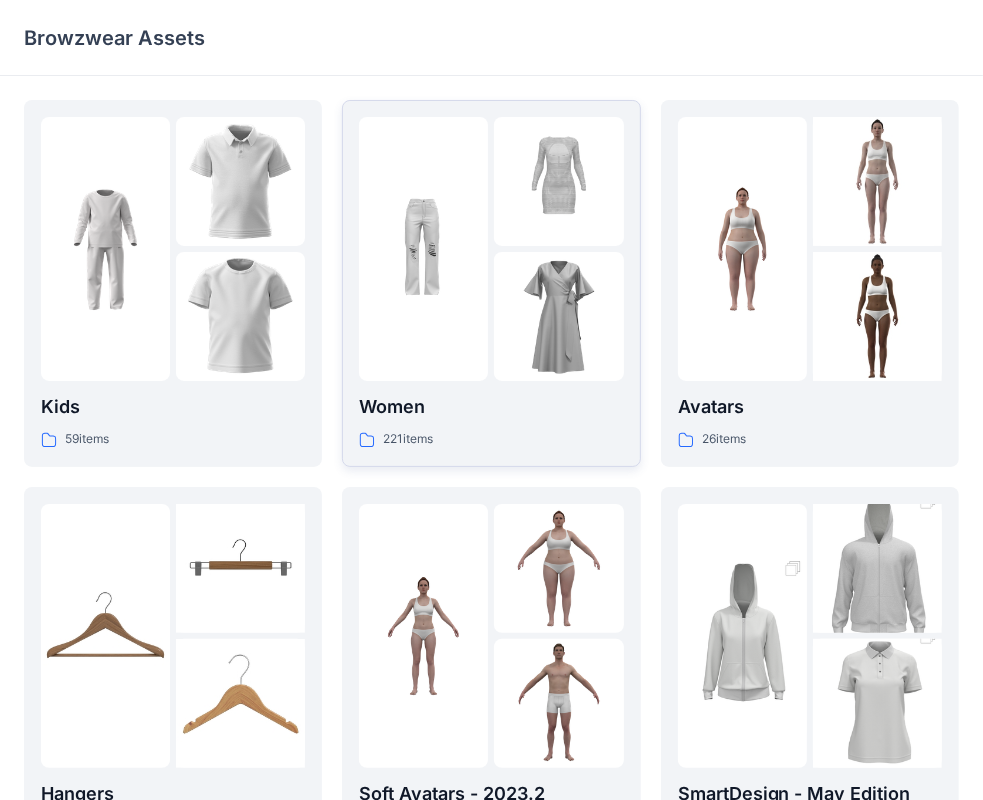 click at bounding box center [558, 181] 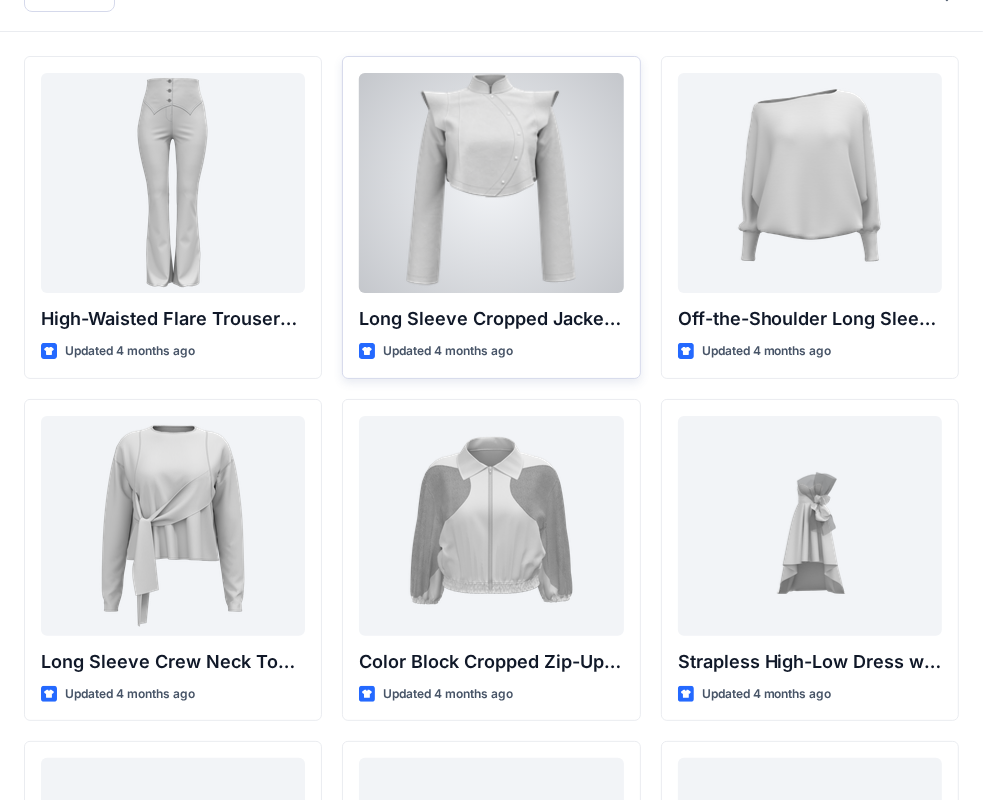 scroll, scrollTop: 0, scrollLeft: 0, axis: both 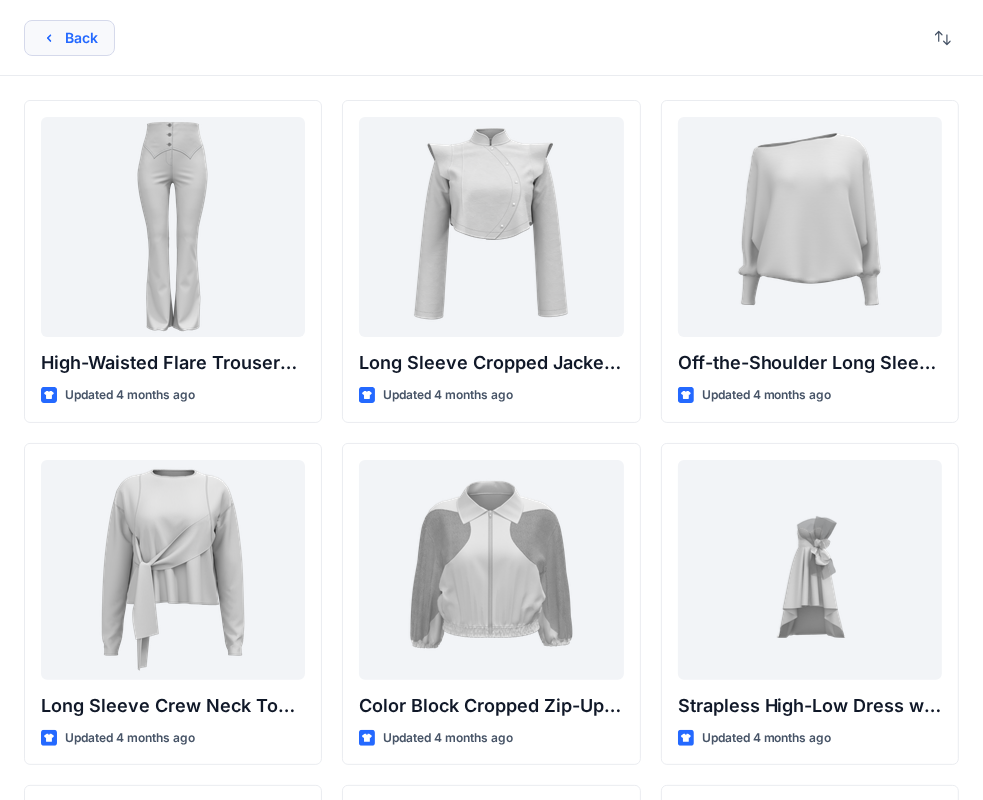 click 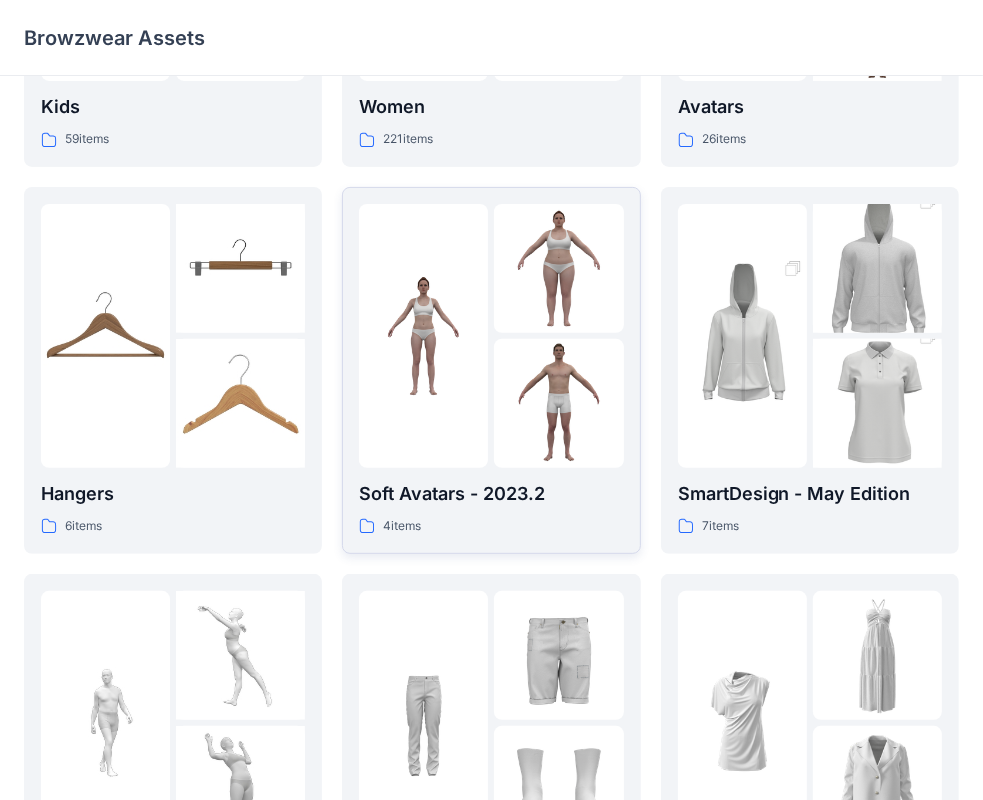 scroll, scrollTop: 600, scrollLeft: 0, axis: vertical 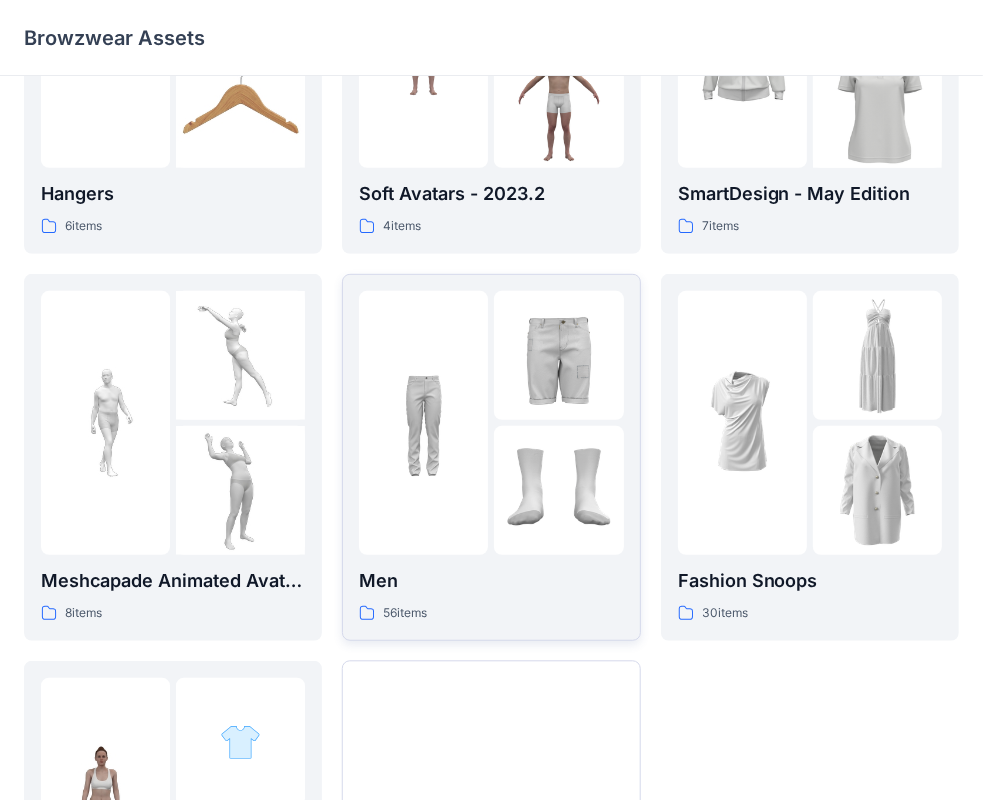 click at bounding box center (423, 422) 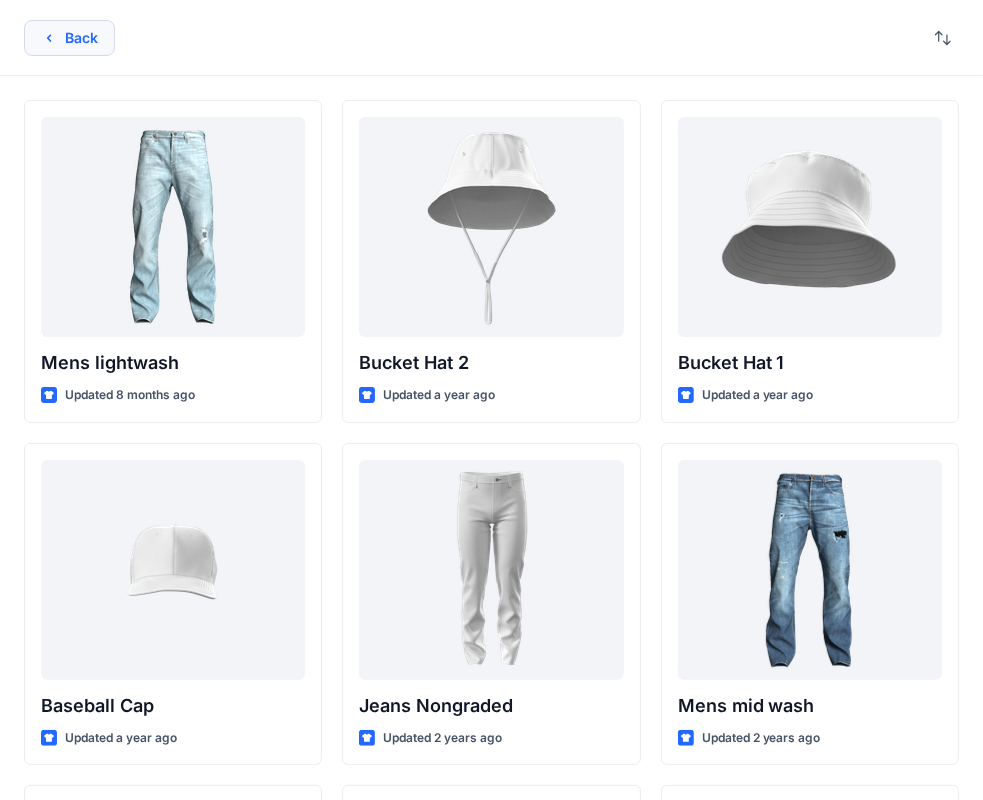 click on "Back" at bounding box center [69, 38] 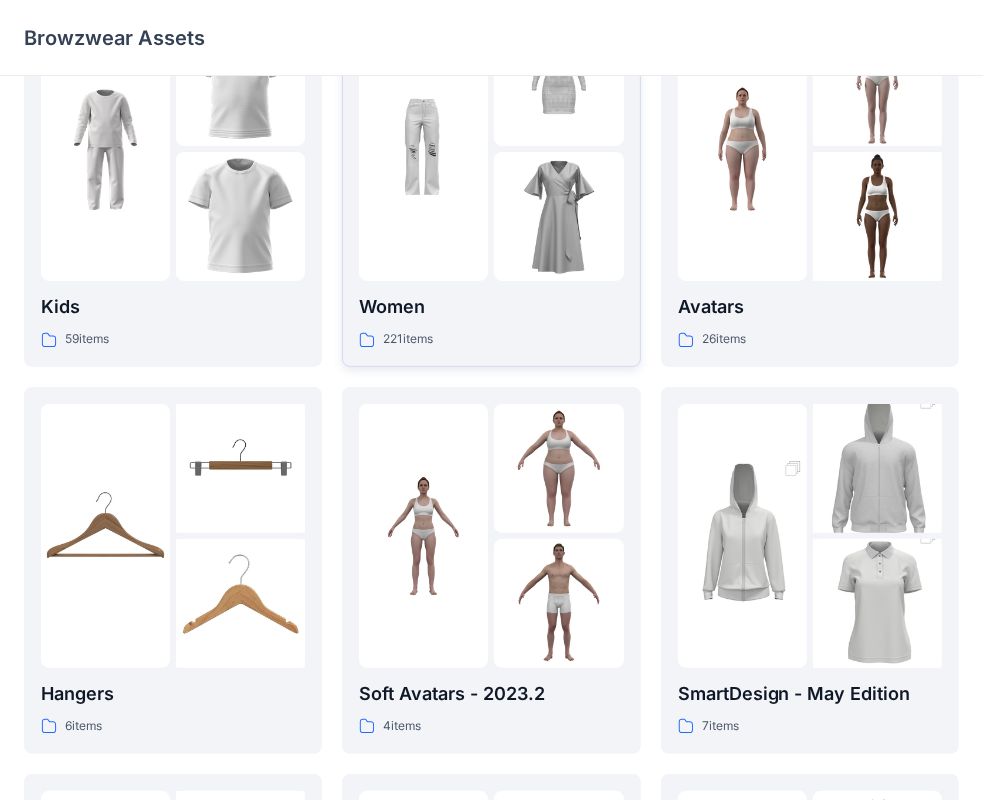 scroll, scrollTop: 0, scrollLeft: 0, axis: both 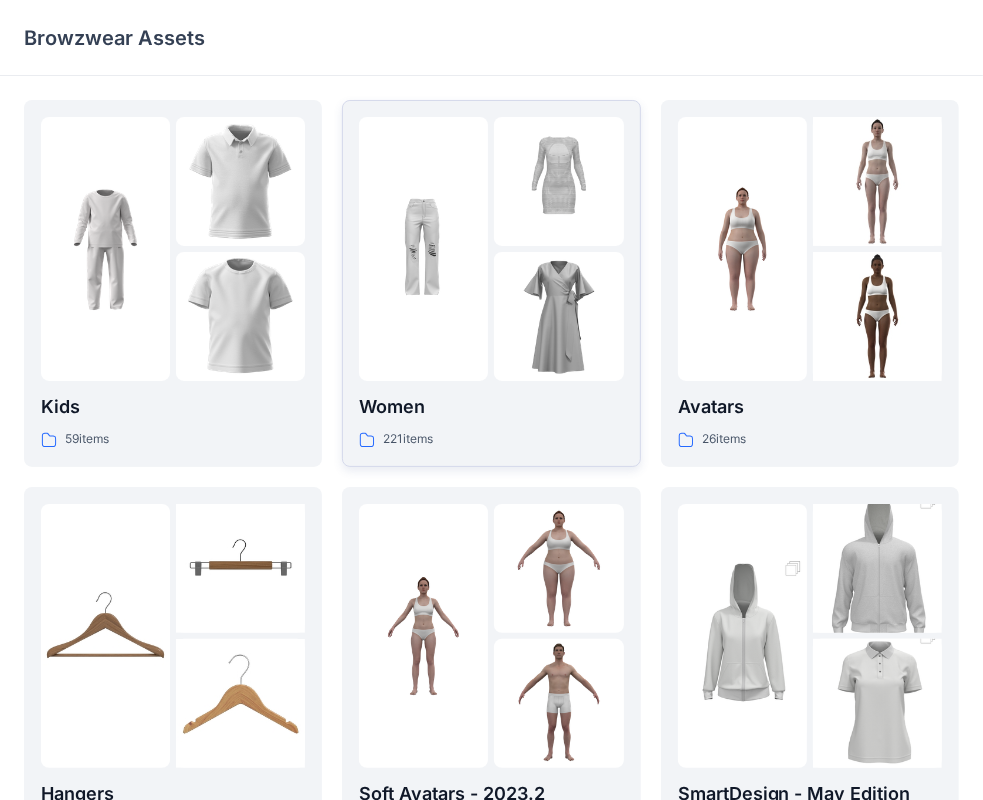 click at bounding box center [423, 249] 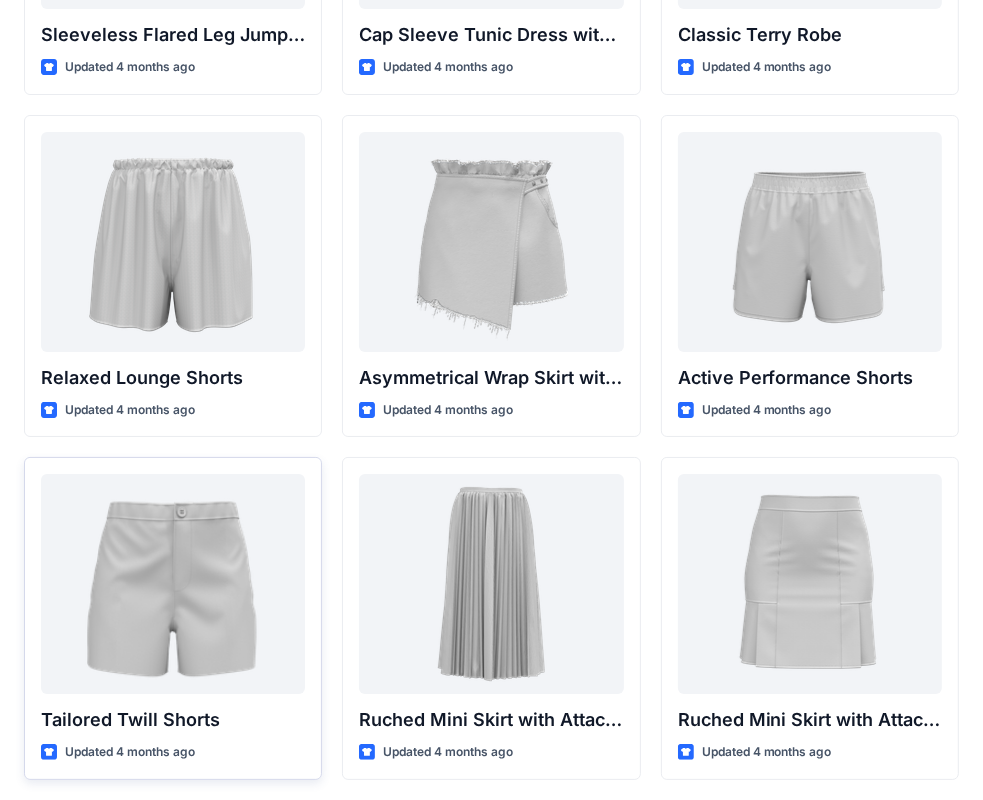 scroll, scrollTop: 4850, scrollLeft: 0, axis: vertical 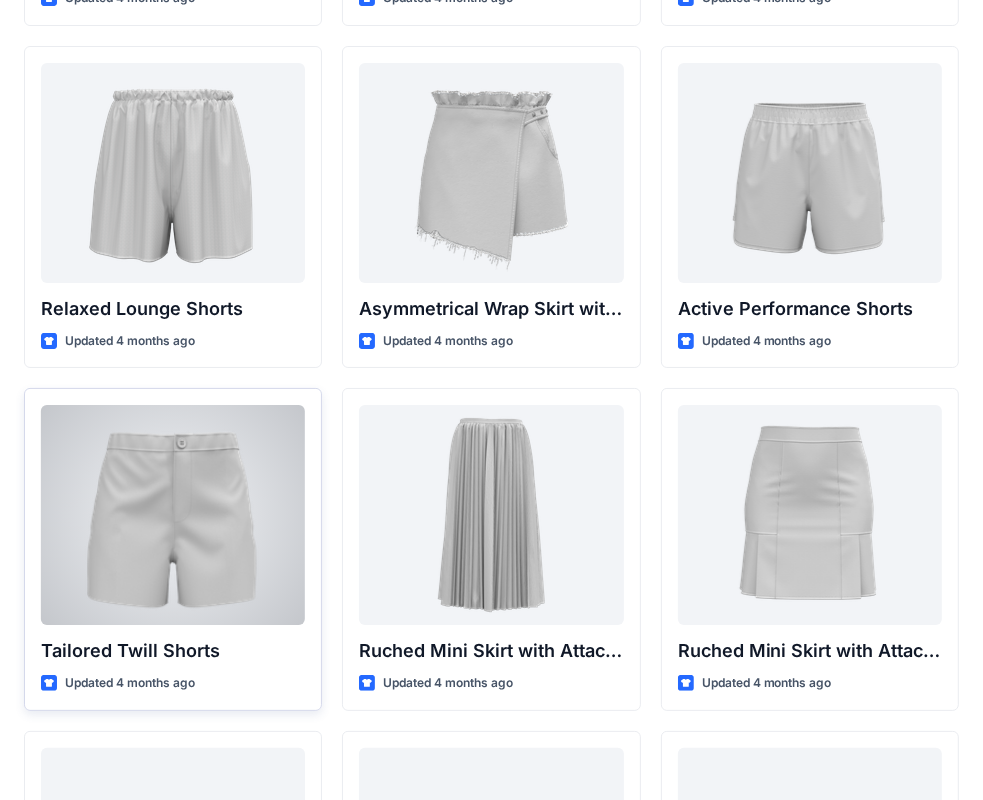 click at bounding box center (173, 515) 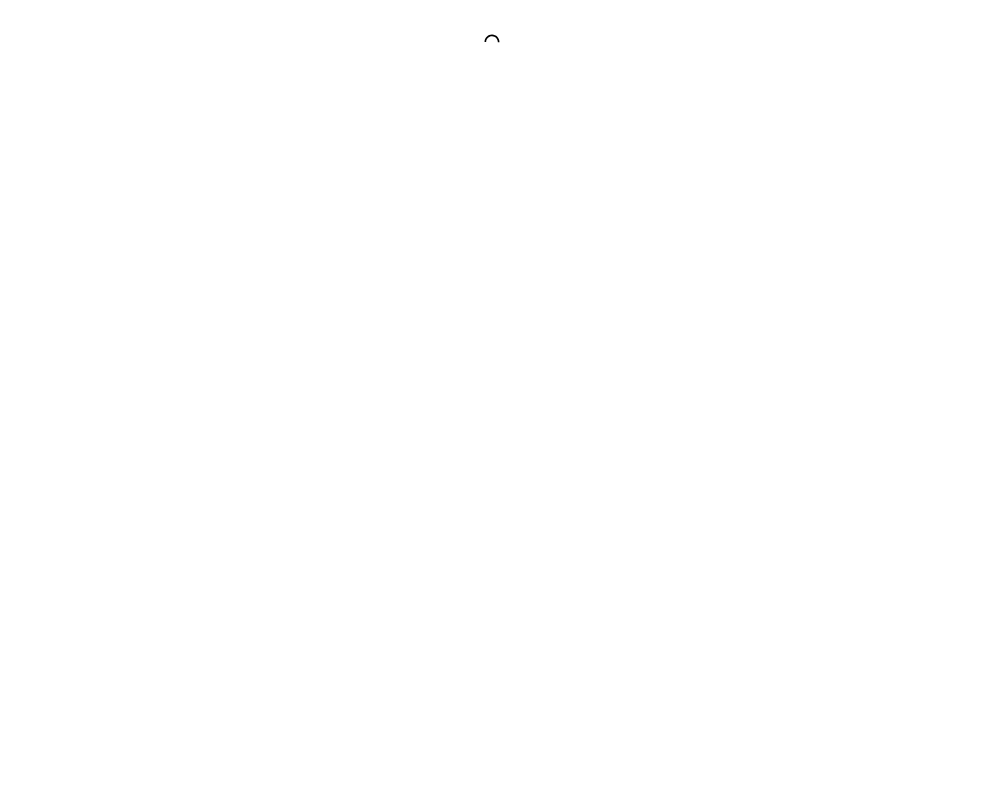 scroll, scrollTop: 0, scrollLeft: 0, axis: both 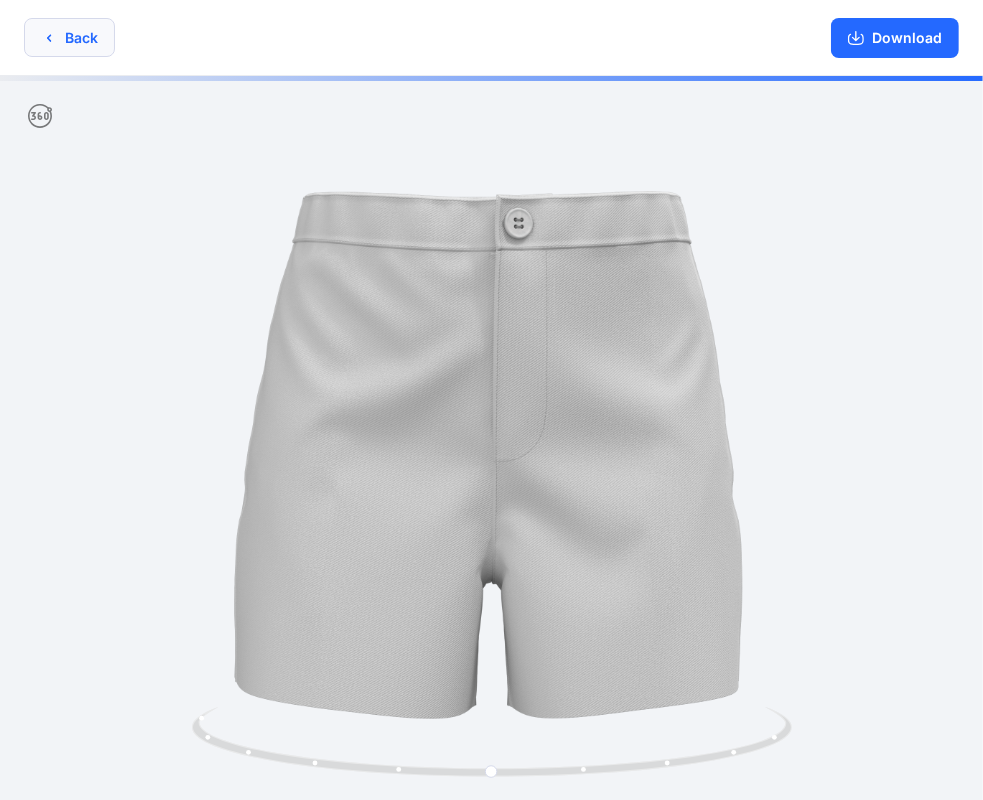 click on "Back" at bounding box center [69, 37] 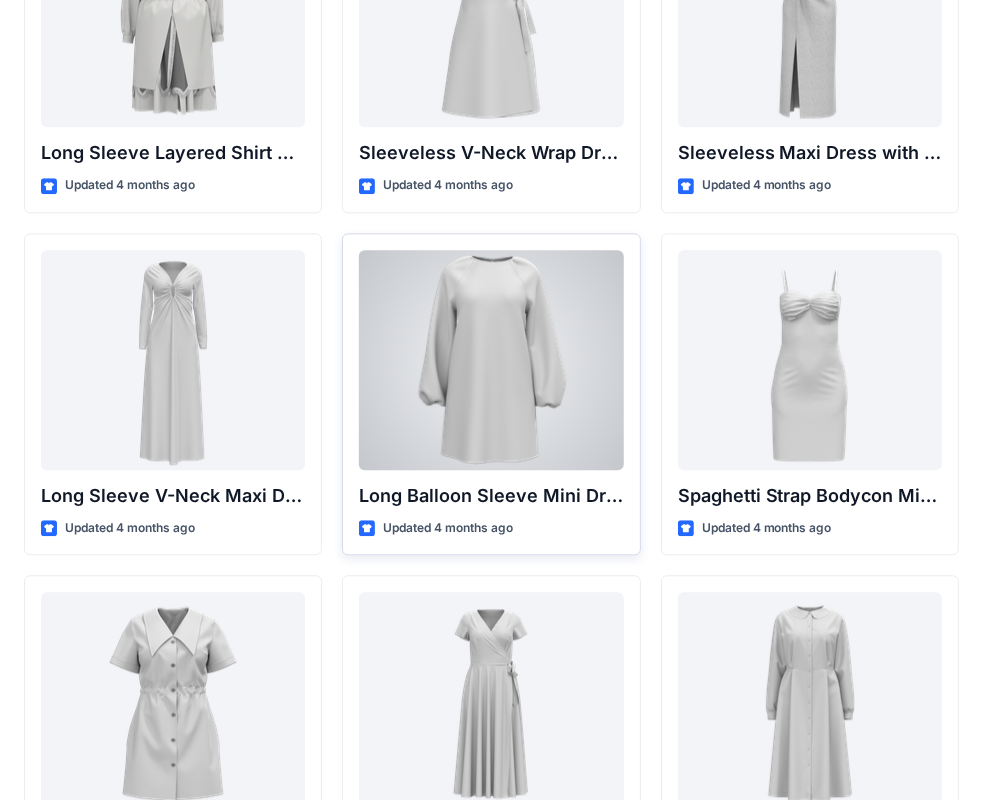 scroll, scrollTop: 2750, scrollLeft: 0, axis: vertical 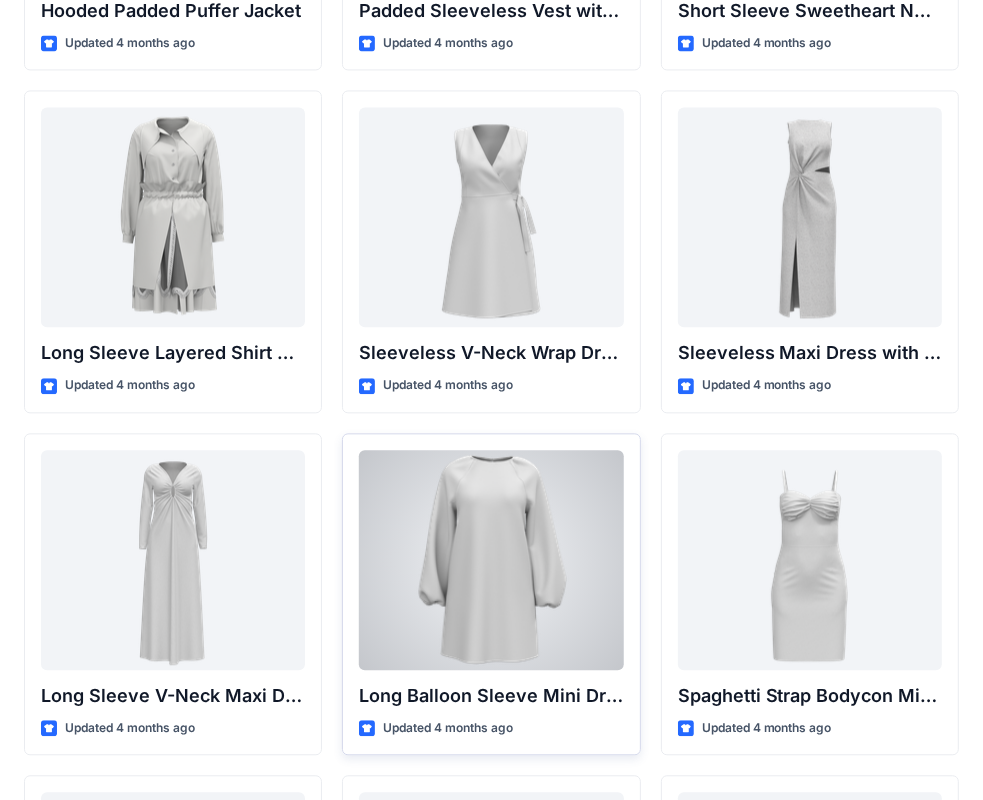 click at bounding box center (491, 560) 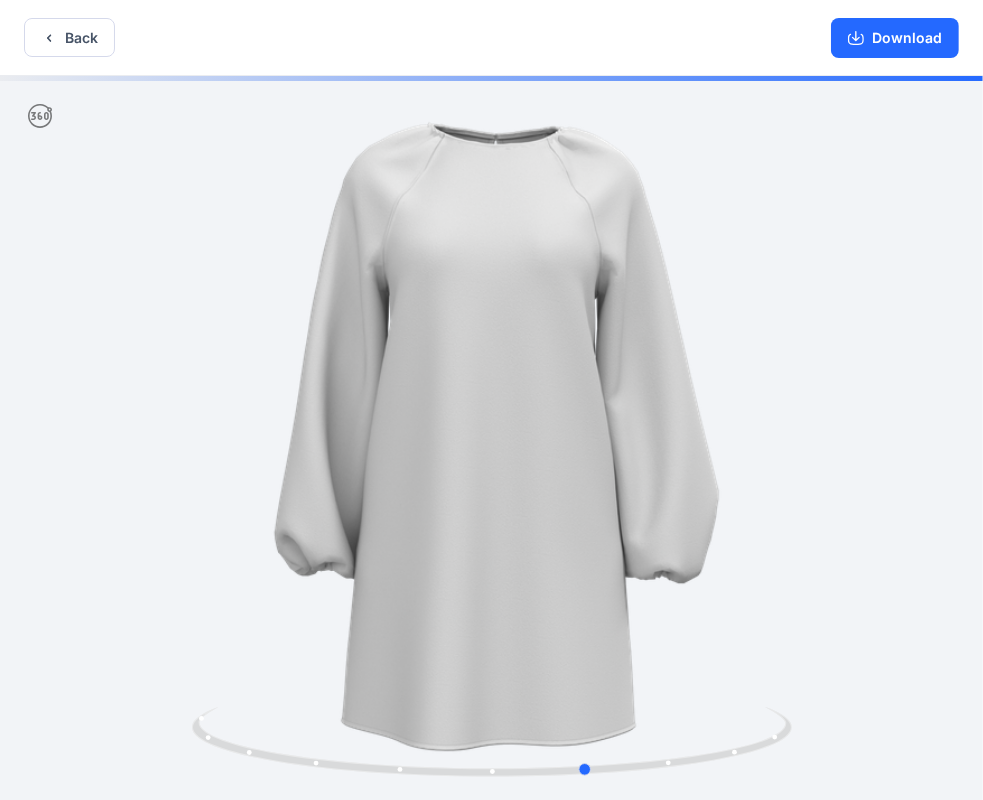 drag, startPoint x: 362, startPoint y: 484, endPoint x: 508, endPoint y: 483, distance: 146.00342 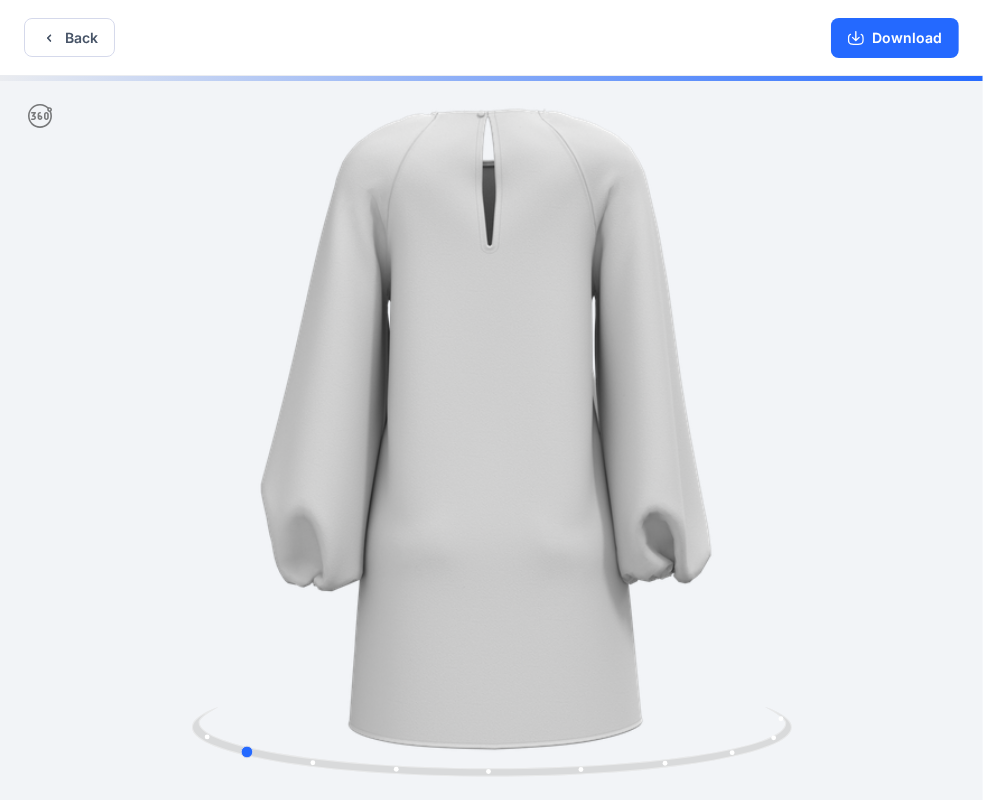 drag, startPoint x: 377, startPoint y: 504, endPoint x: 578, endPoint y: 492, distance: 201.3579 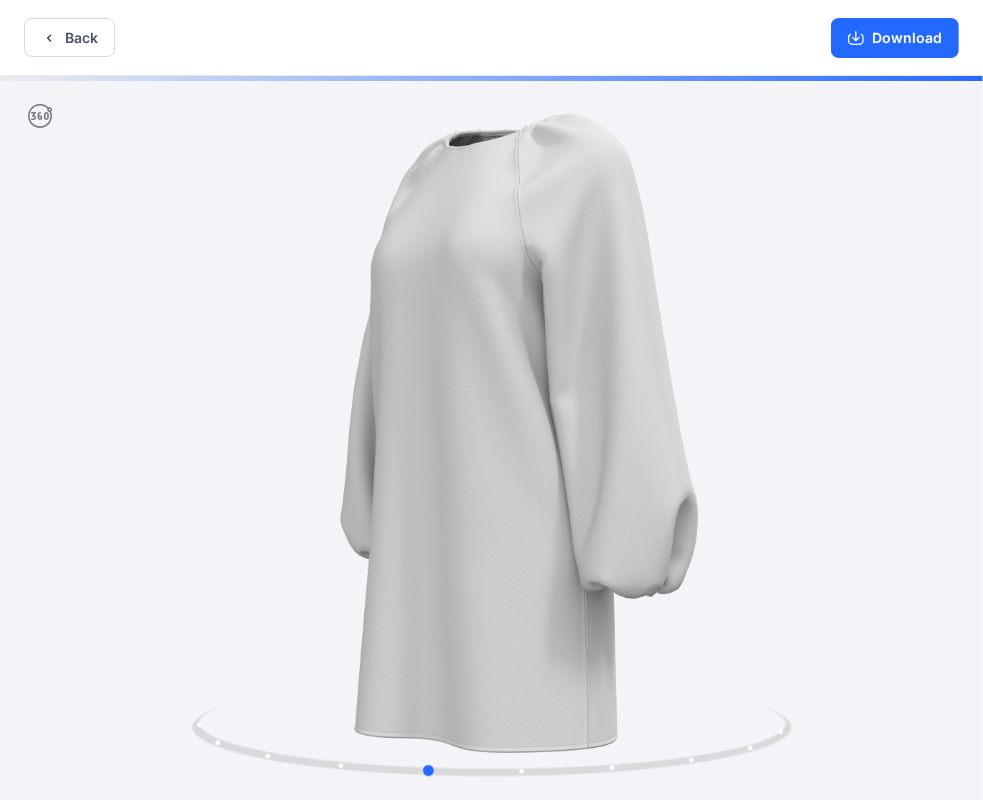 drag, startPoint x: 365, startPoint y: 406, endPoint x: 553, endPoint y: 432, distance: 189.78935 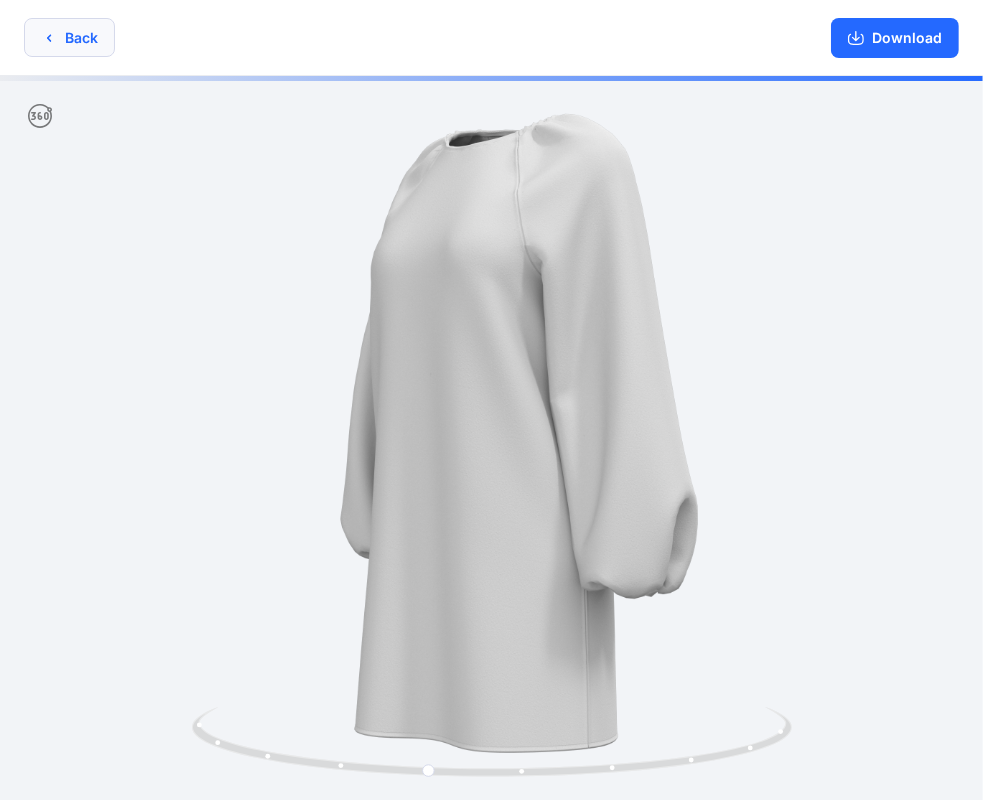 click on "Back" at bounding box center (69, 37) 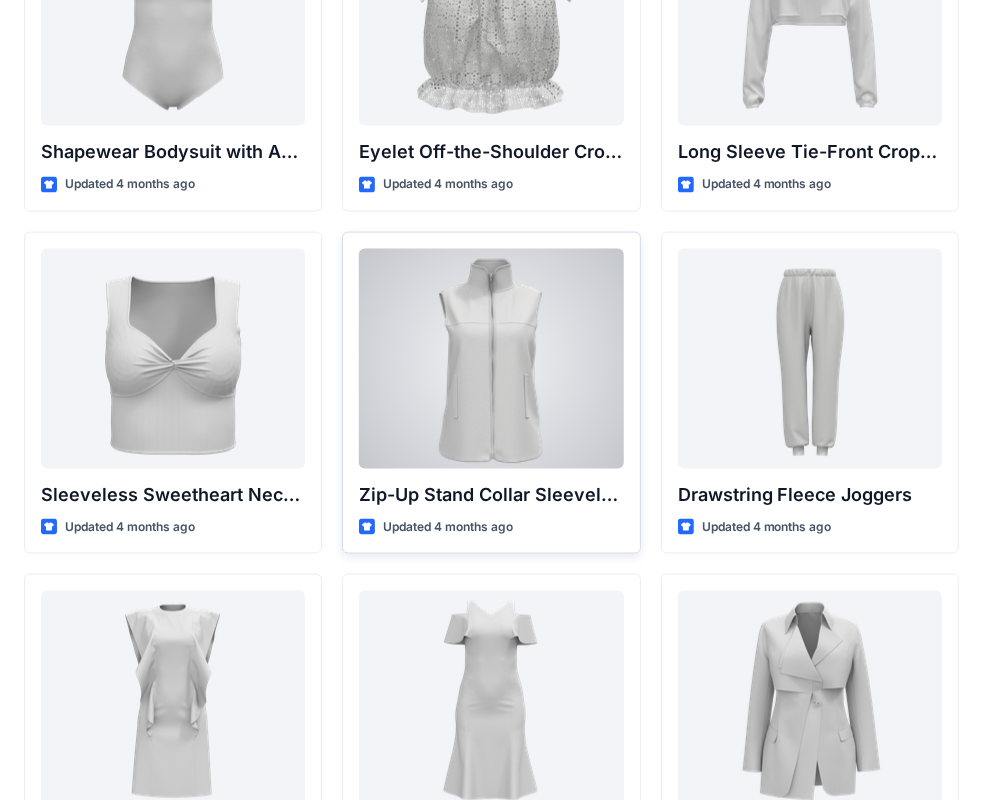 scroll, scrollTop: 6619, scrollLeft: 0, axis: vertical 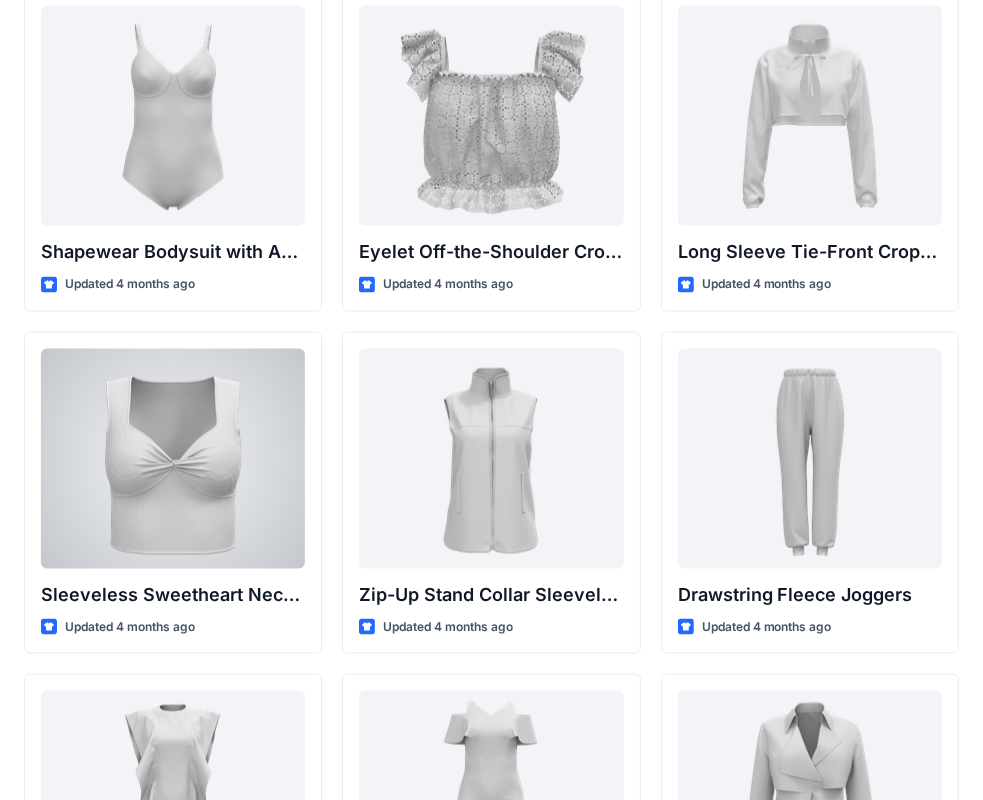 click at bounding box center [173, 459] 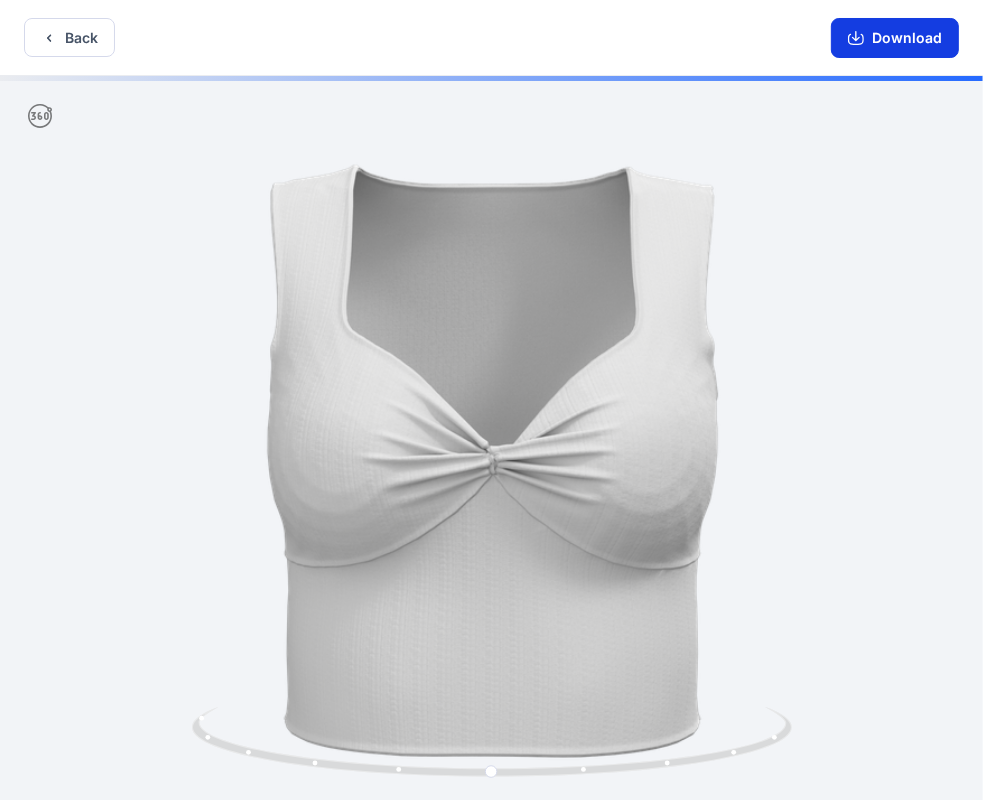 click on "Download" at bounding box center [895, 38] 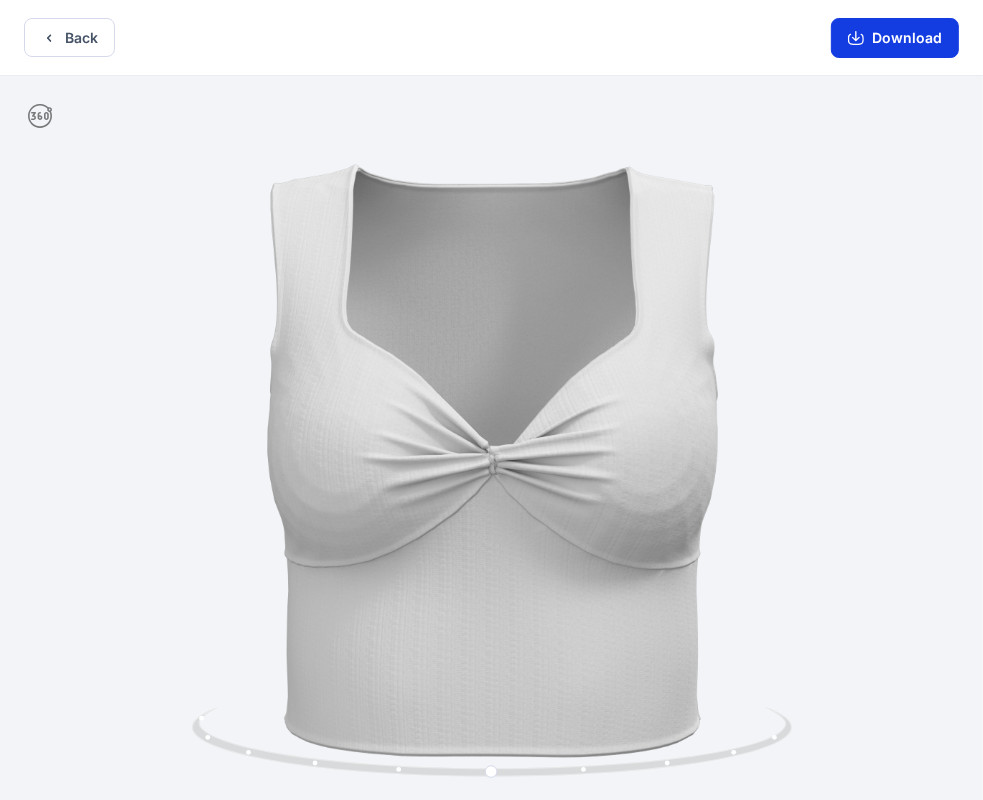 click on "Download" at bounding box center (895, 38) 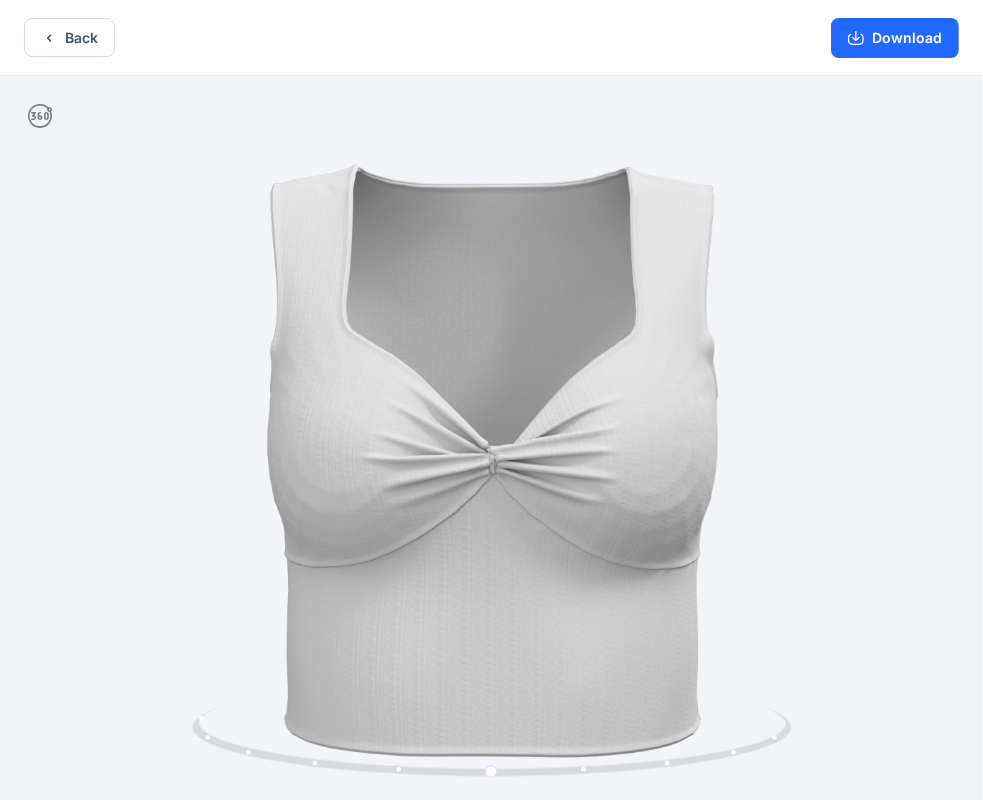 scroll, scrollTop: 4, scrollLeft: 0, axis: vertical 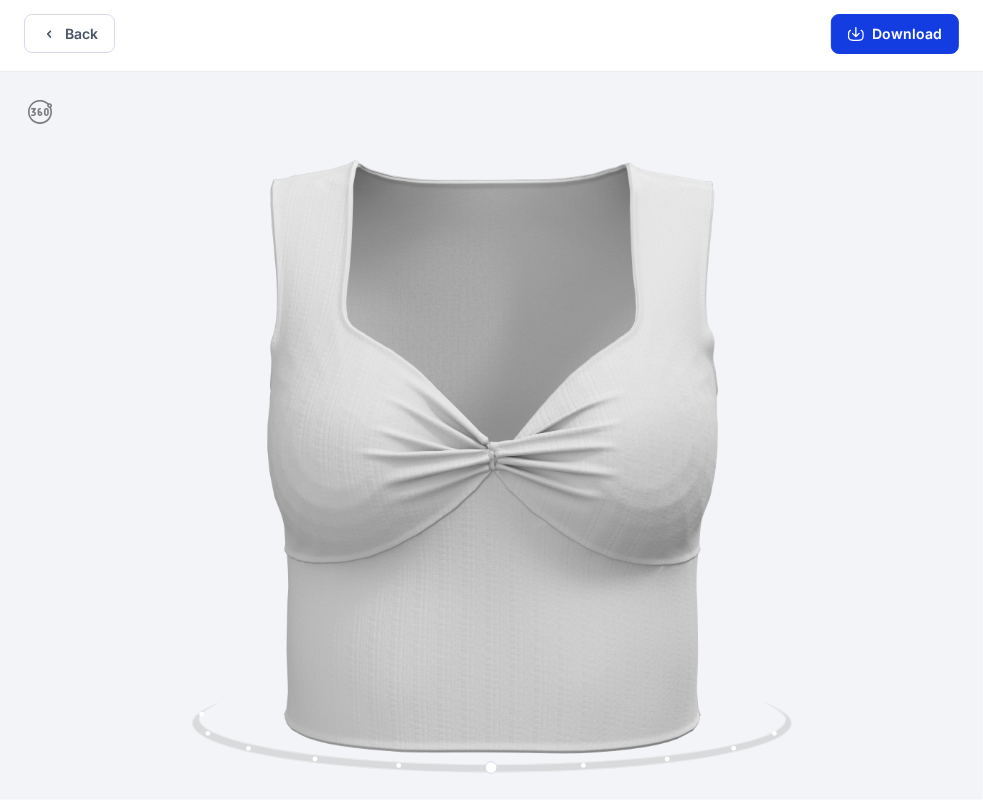 click 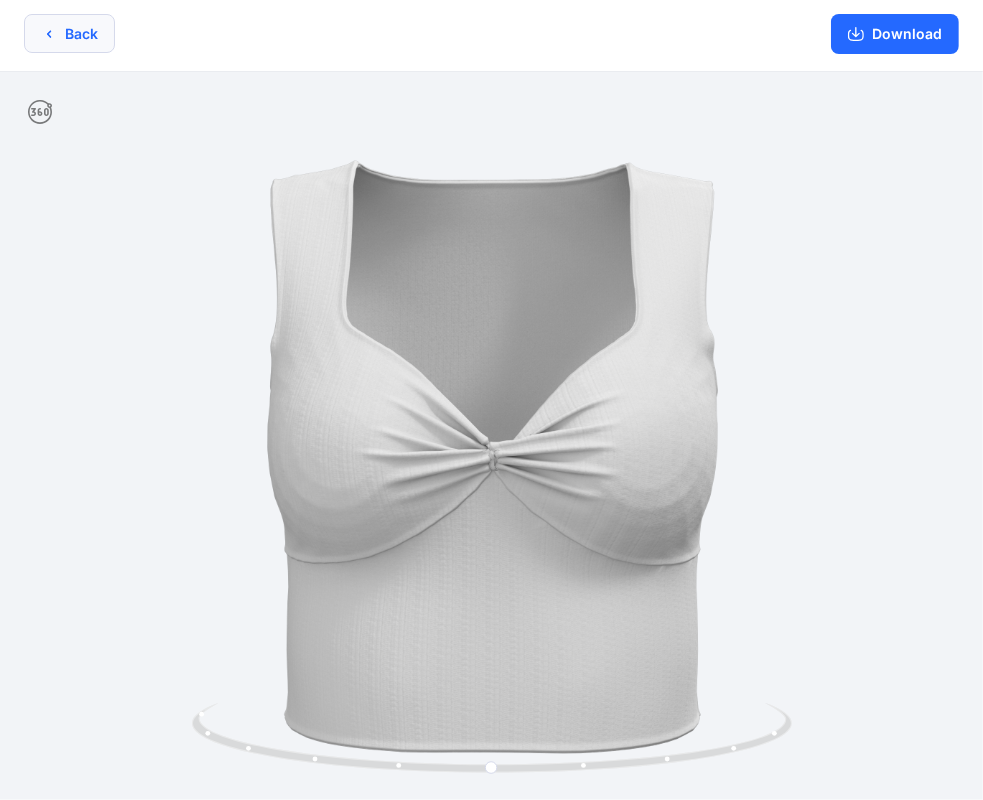 click on "Back" at bounding box center (69, 33) 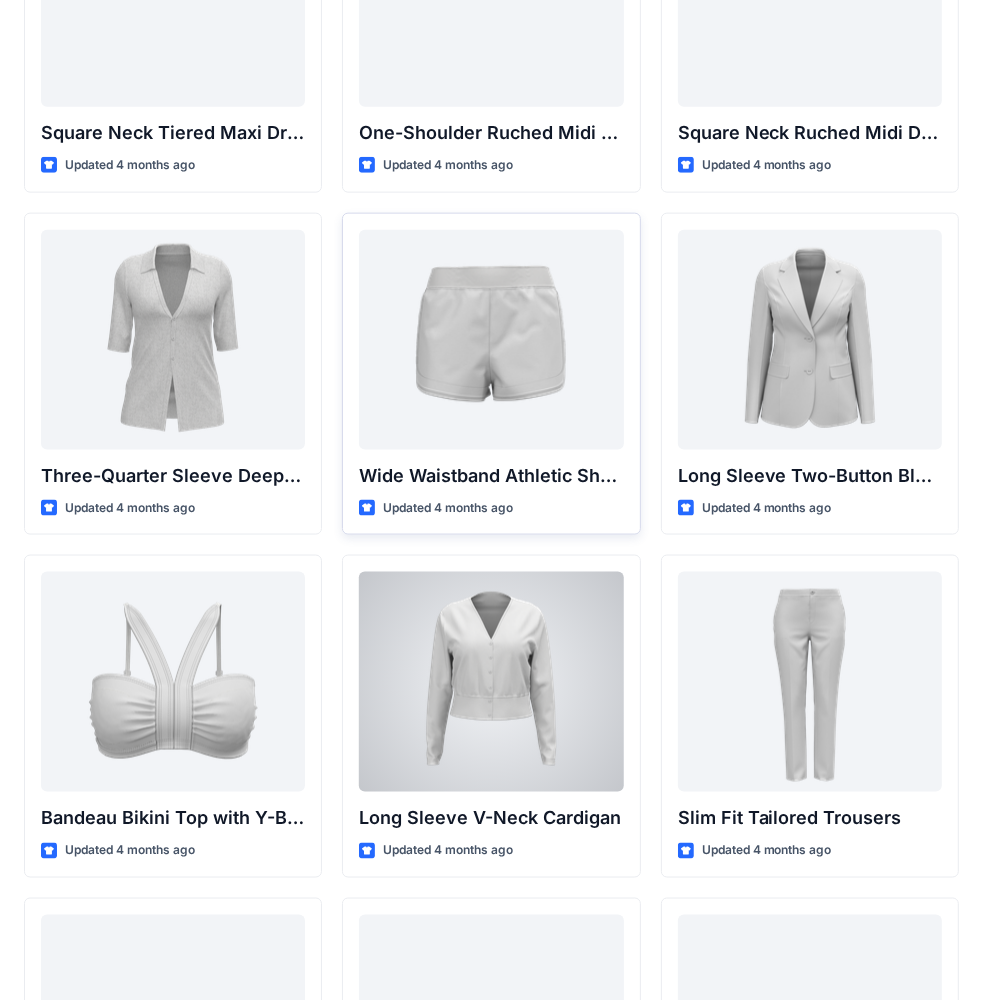 scroll, scrollTop: 1500, scrollLeft: 0, axis: vertical 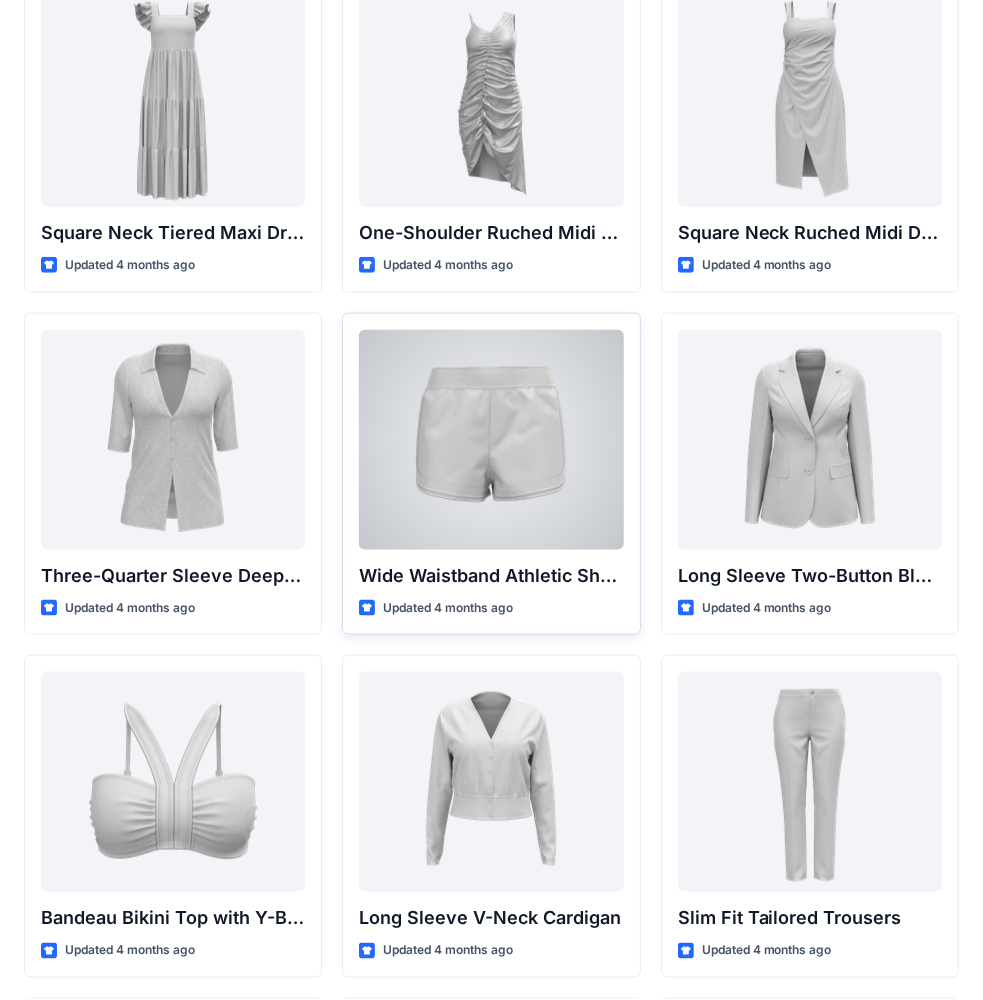 click at bounding box center (491, 440) 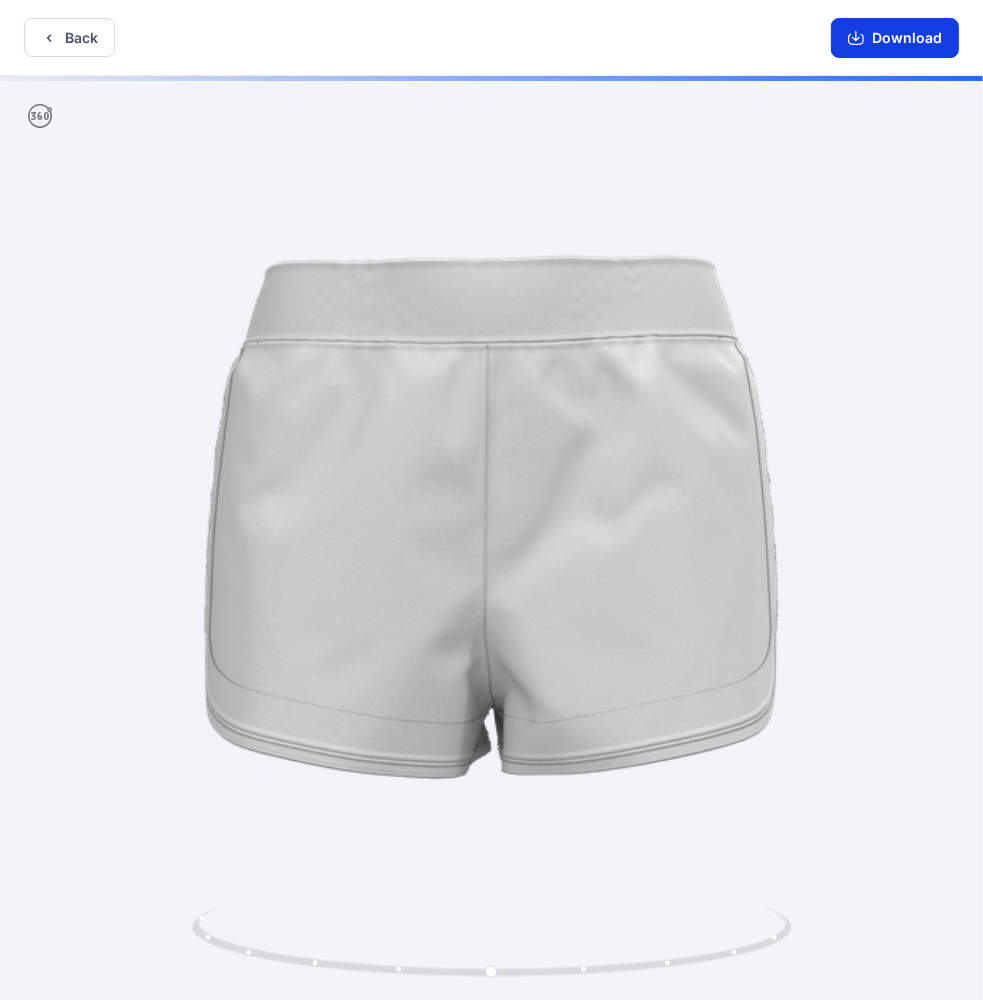 click on "Download" at bounding box center [895, 38] 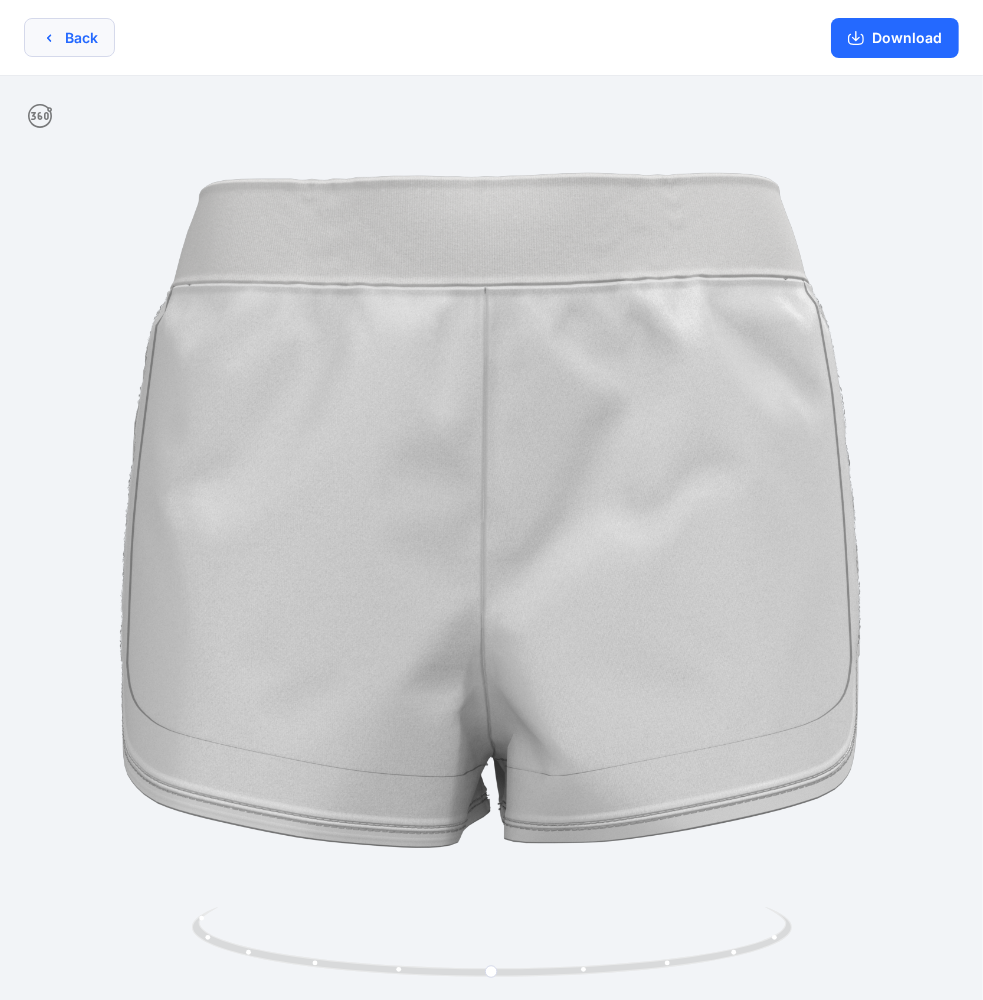 click on "Back" at bounding box center (69, 37) 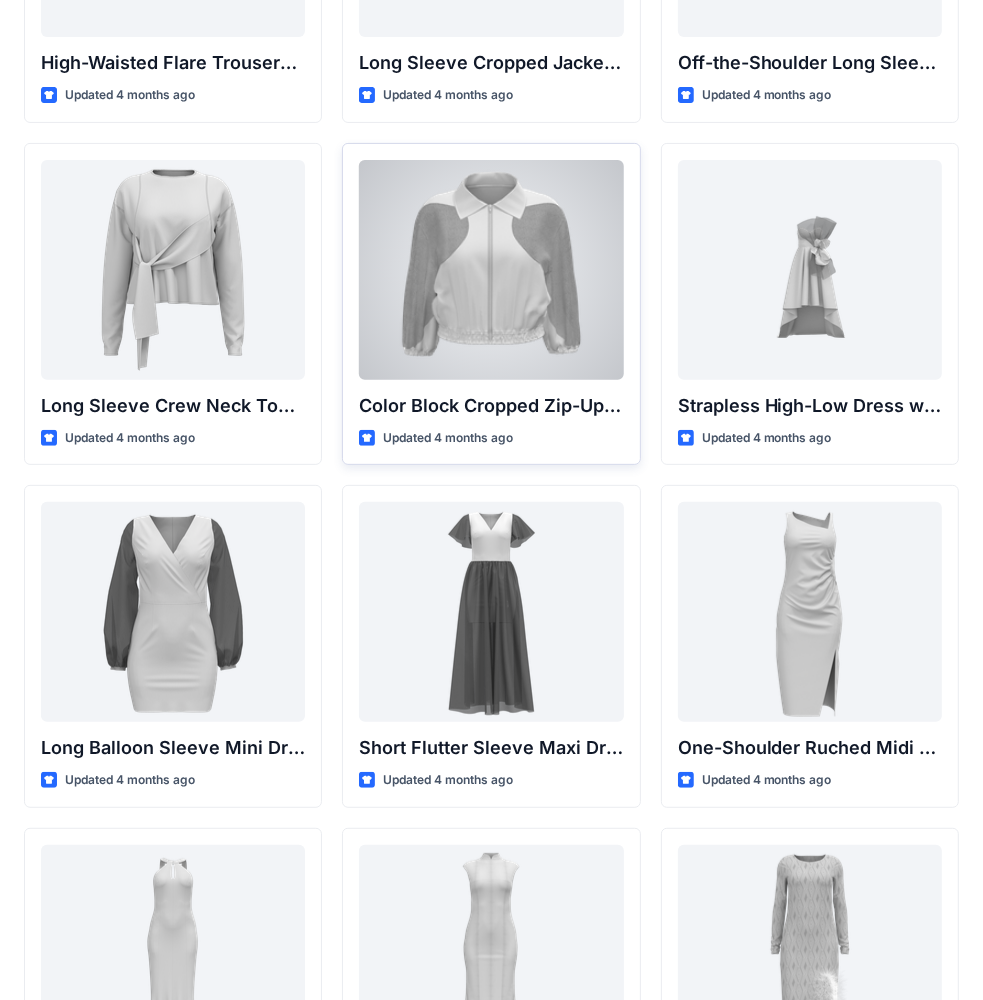 scroll, scrollTop: 0, scrollLeft: 0, axis: both 